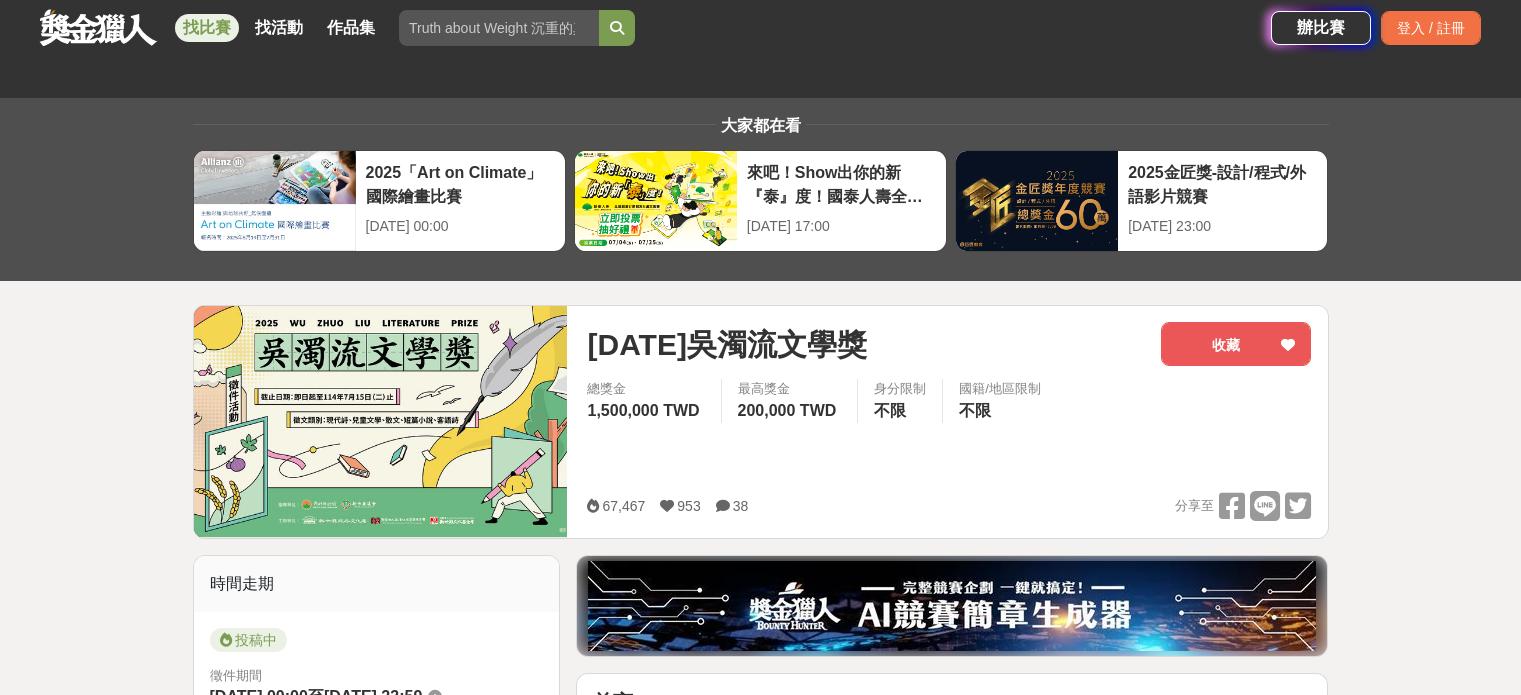 scroll, scrollTop: 100, scrollLeft: 0, axis: vertical 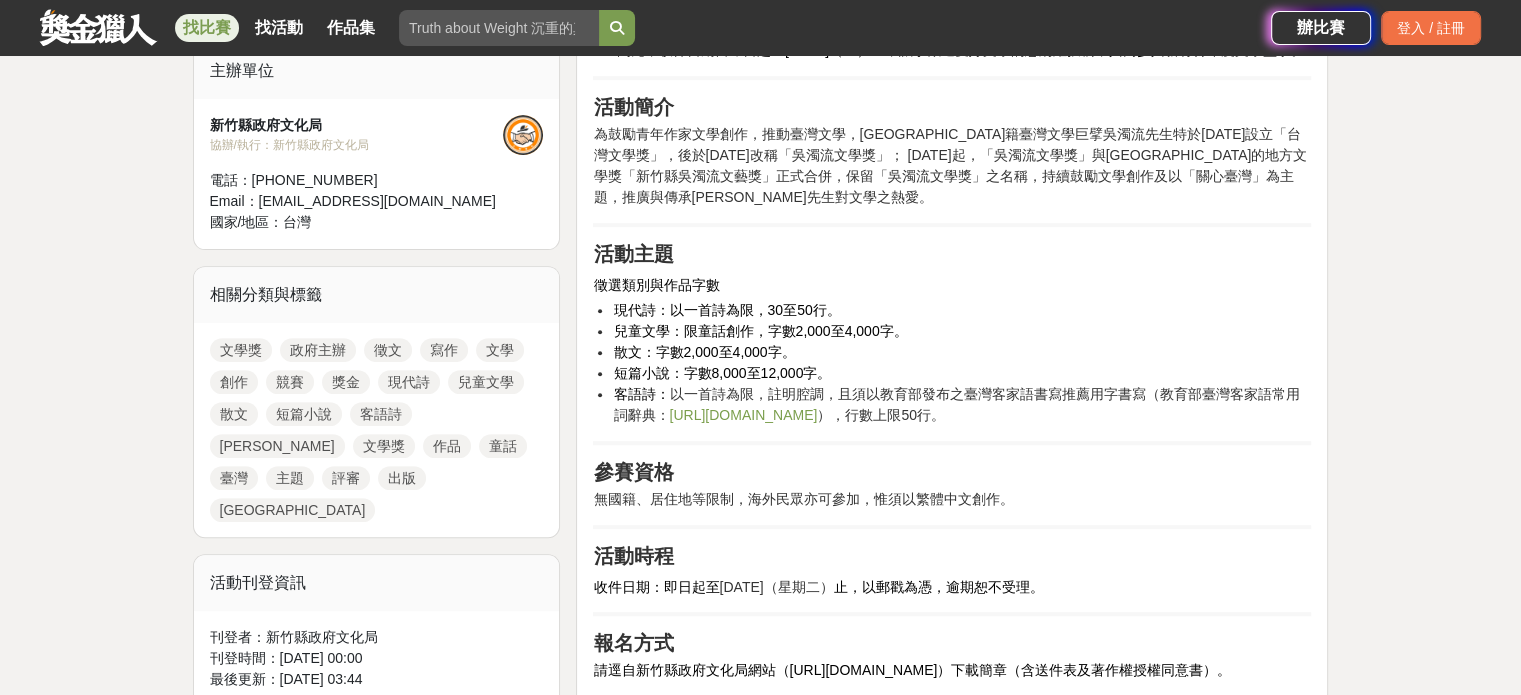 click on "兒童文學" at bounding box center (486, 382) 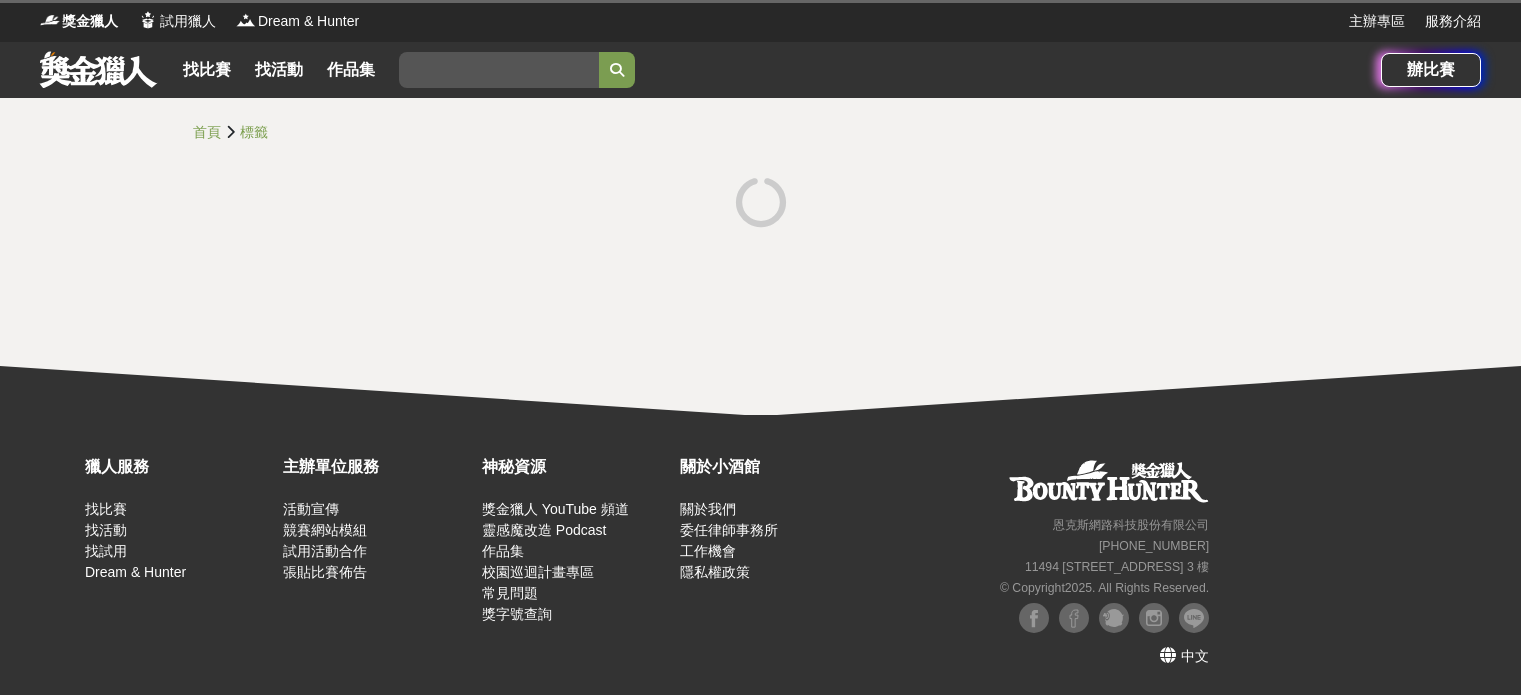 scroll, scrollTop: 0, scrollLeft: 0, axis: both 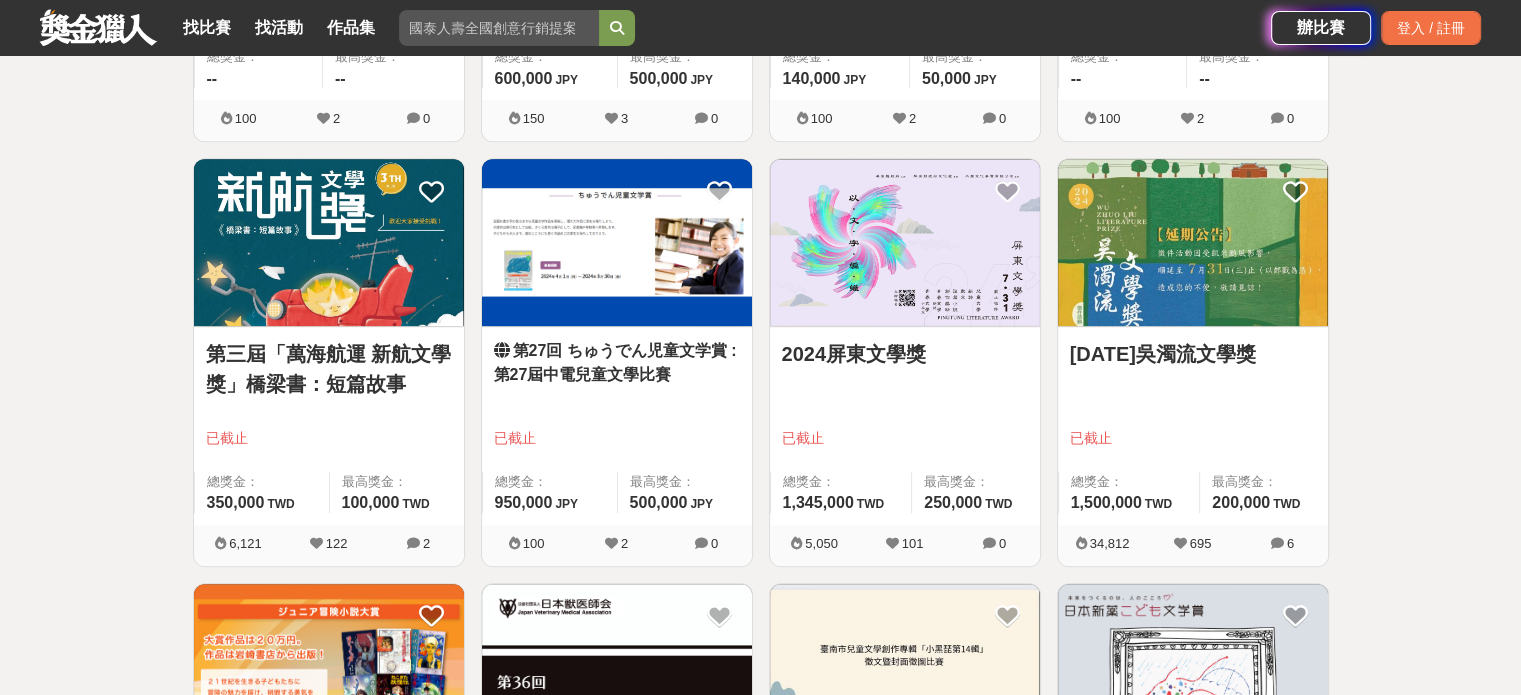 click on "第三屆「萬海航運 新航文學獎」橋梁書：短篇故事" at bounding box center (329, 369) 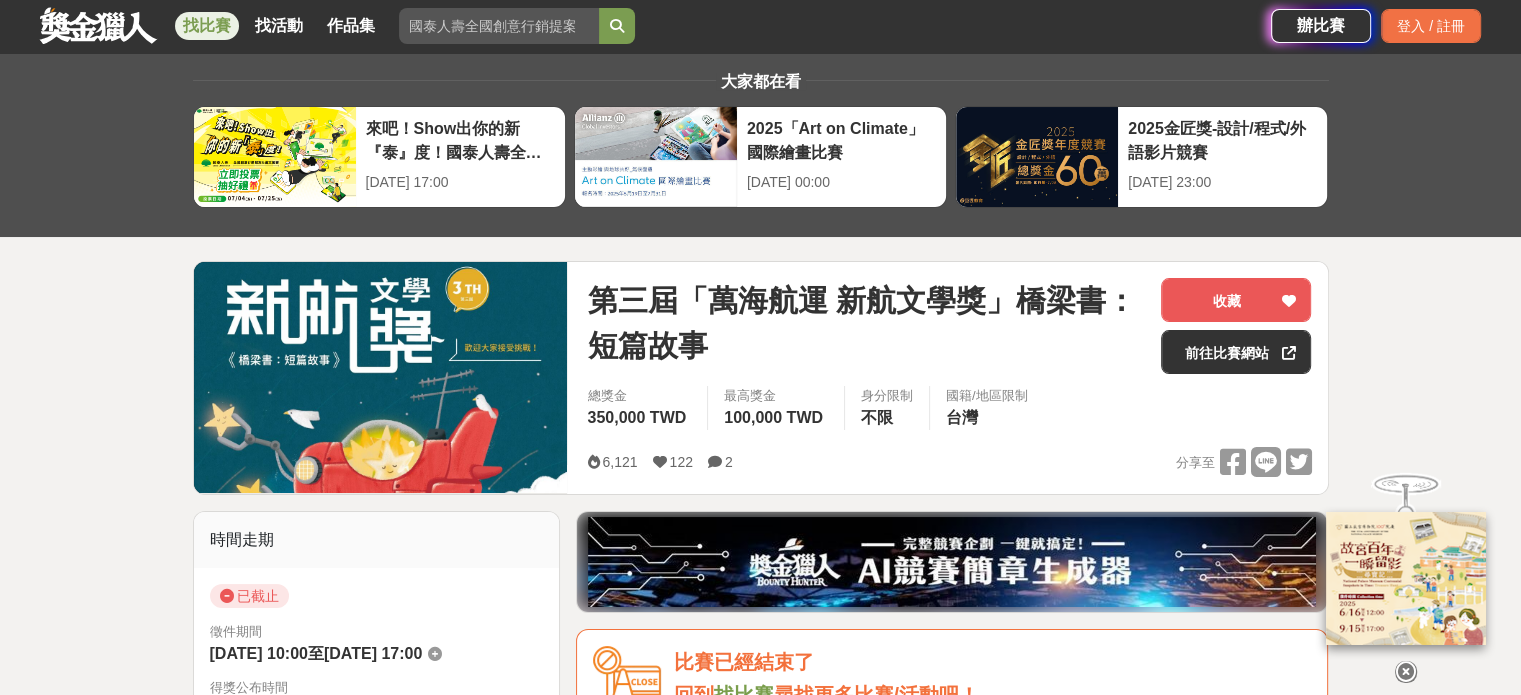 scroll, scrollTop: 0, scrollLeft: 0, axis: both 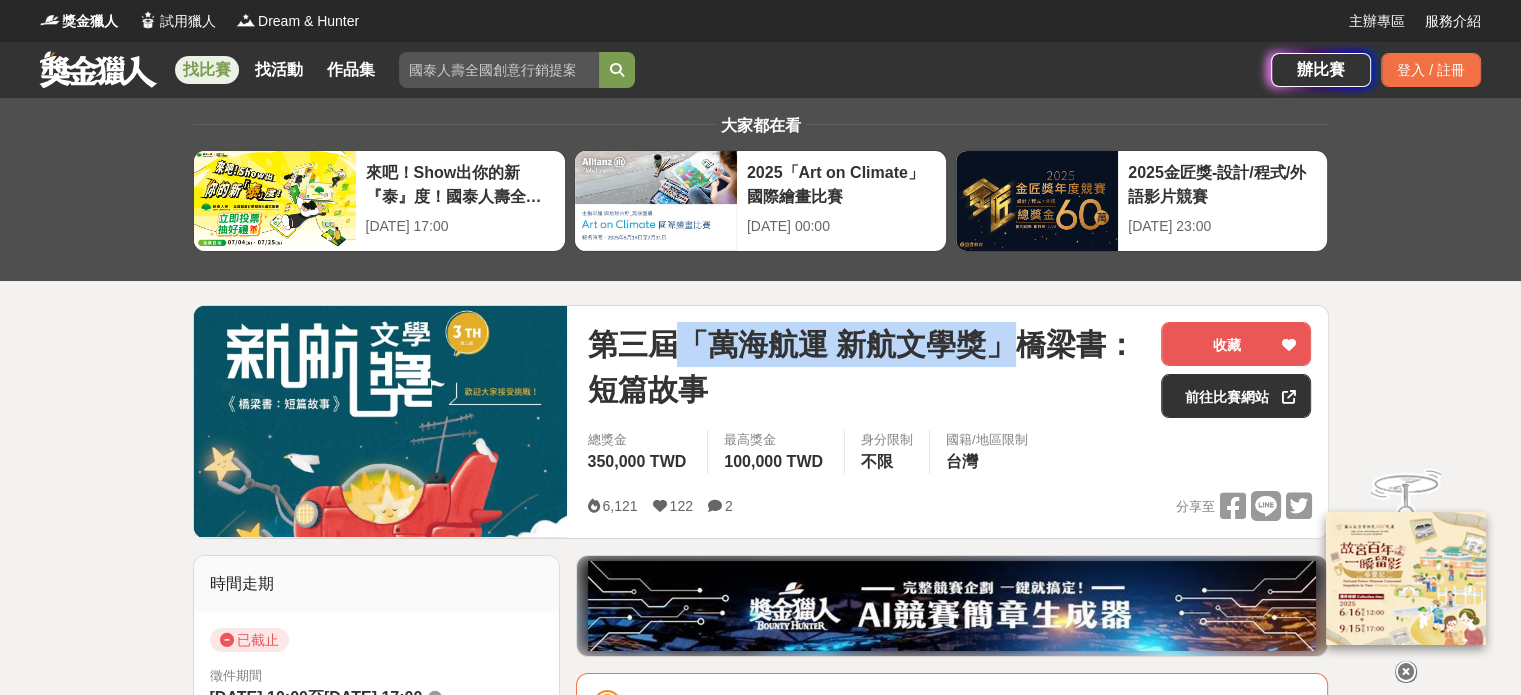 drag, startPoint x: 691, startPoint y: 344, endPoint x: 1014, endPoint y: 341, distance: 323.01395 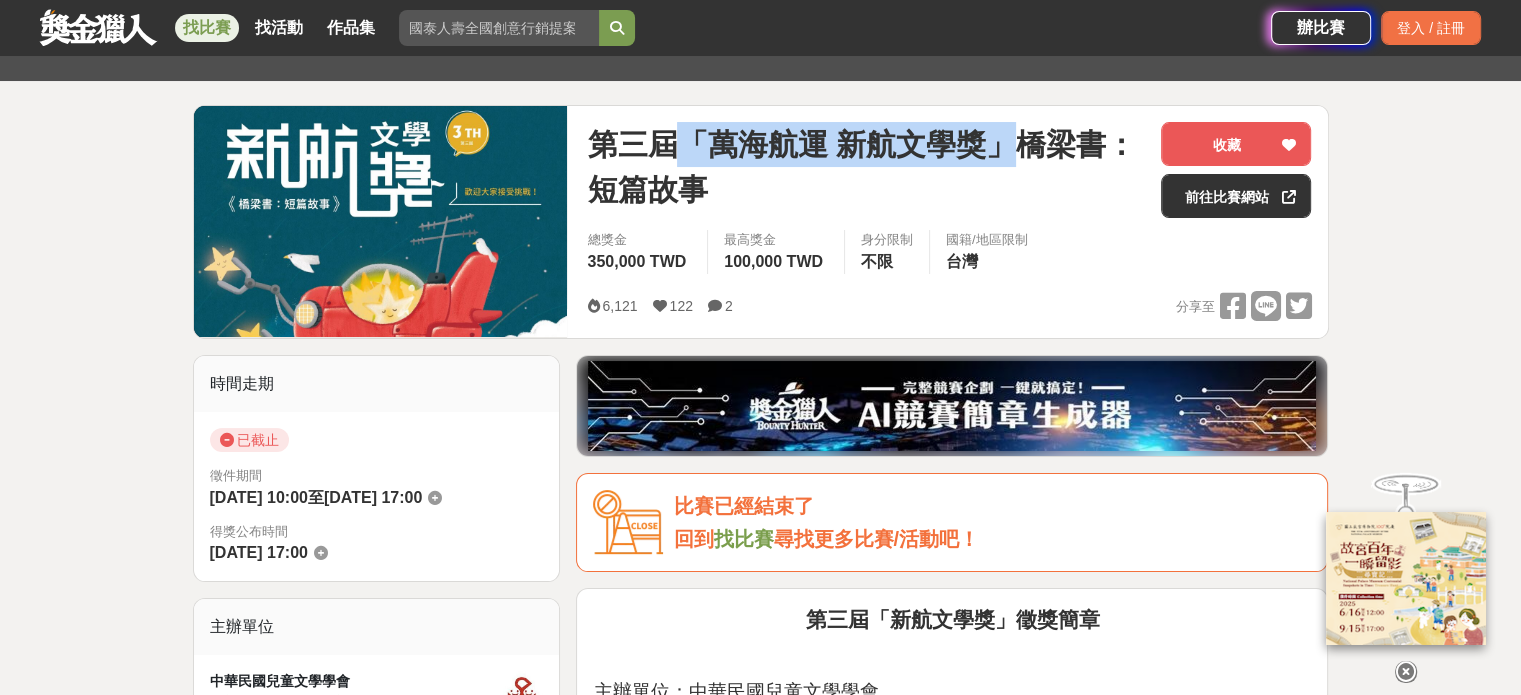 scroll, scrollTop: 100, scrollLeft: 0, axis: vertical 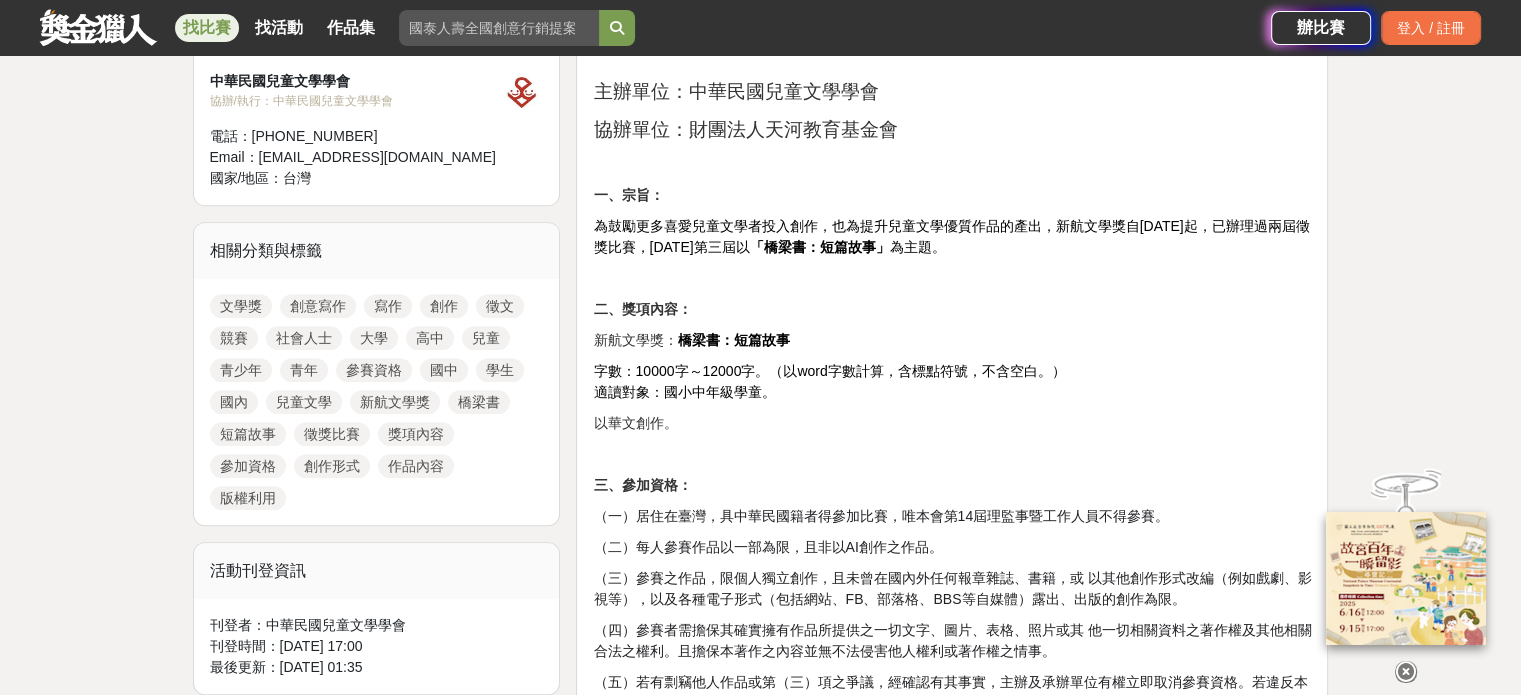 click on "兒童" at bounding box center [486, 338] 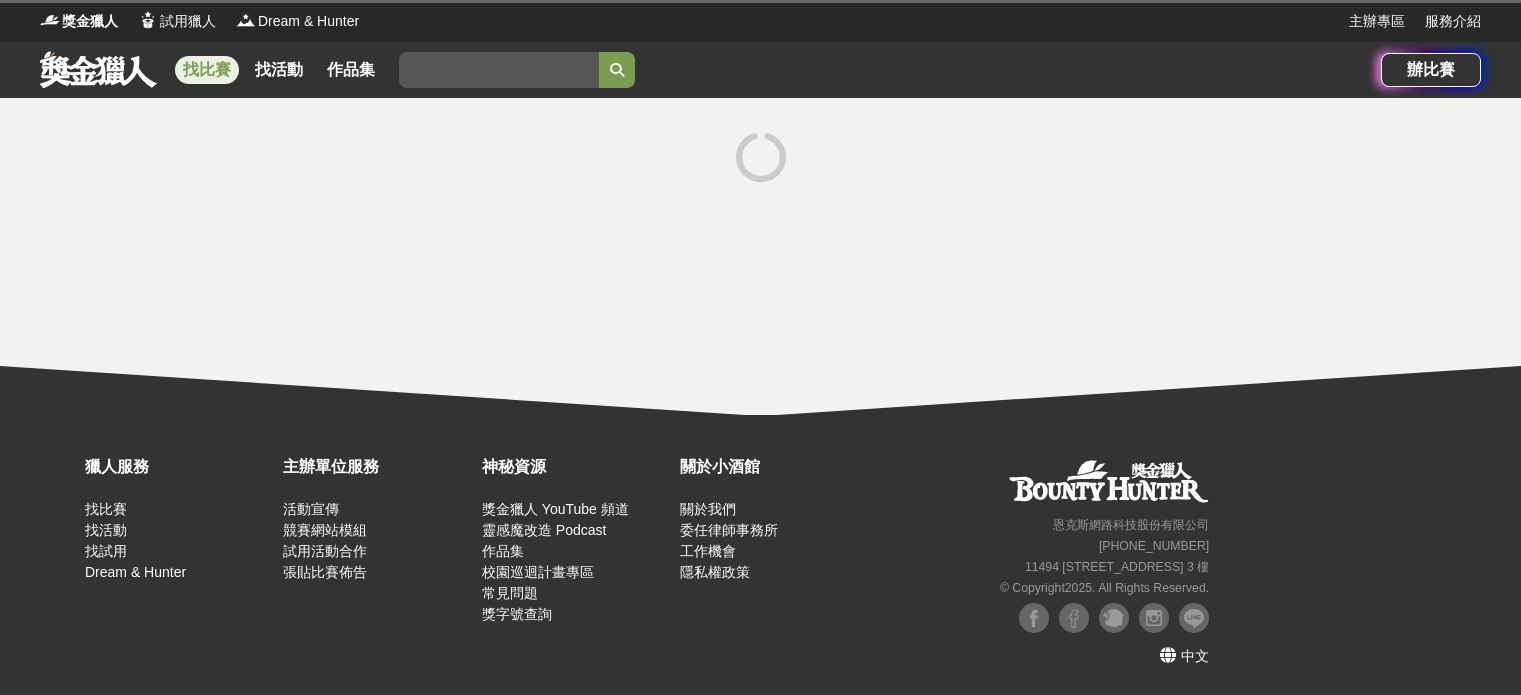 scroll, scrollTop: 0, scrollLeft: 0, axis: both 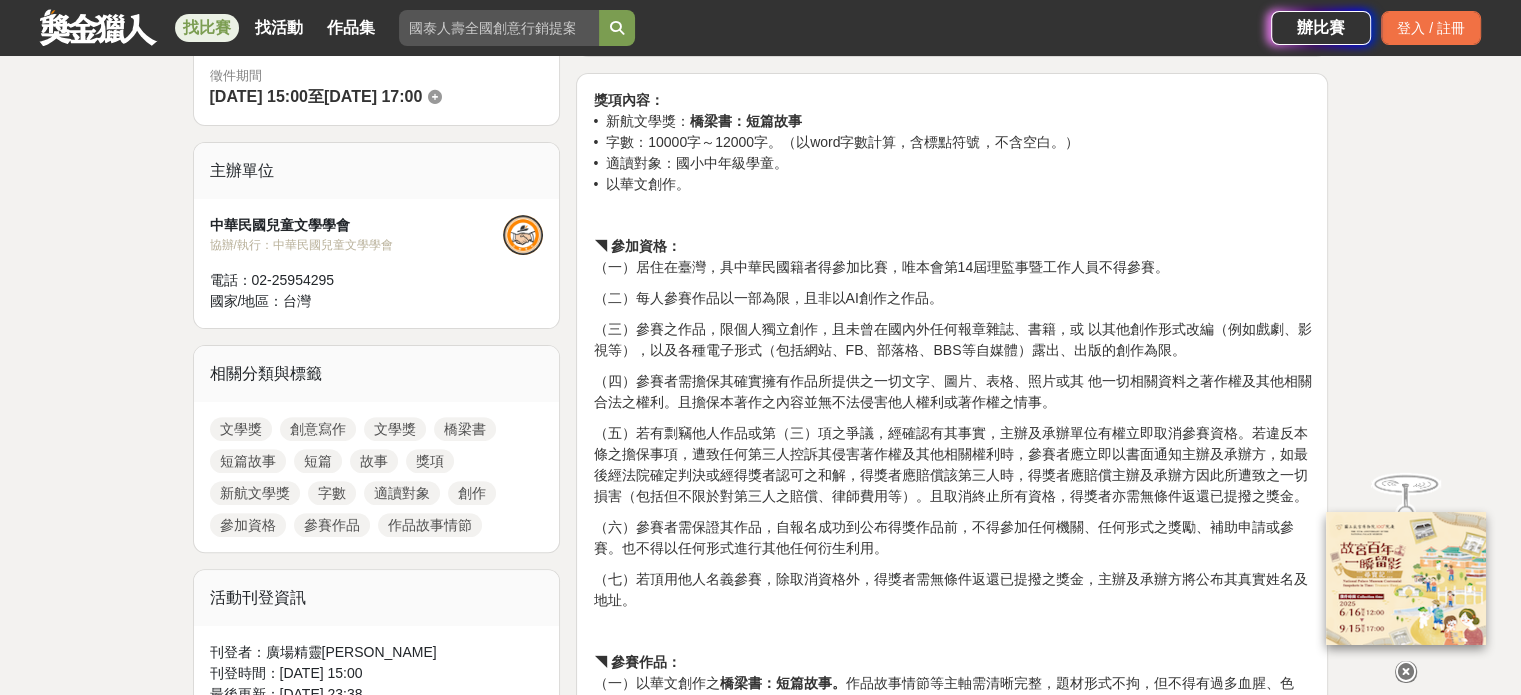click on "短篇故事" at bounding box center (248, 461) 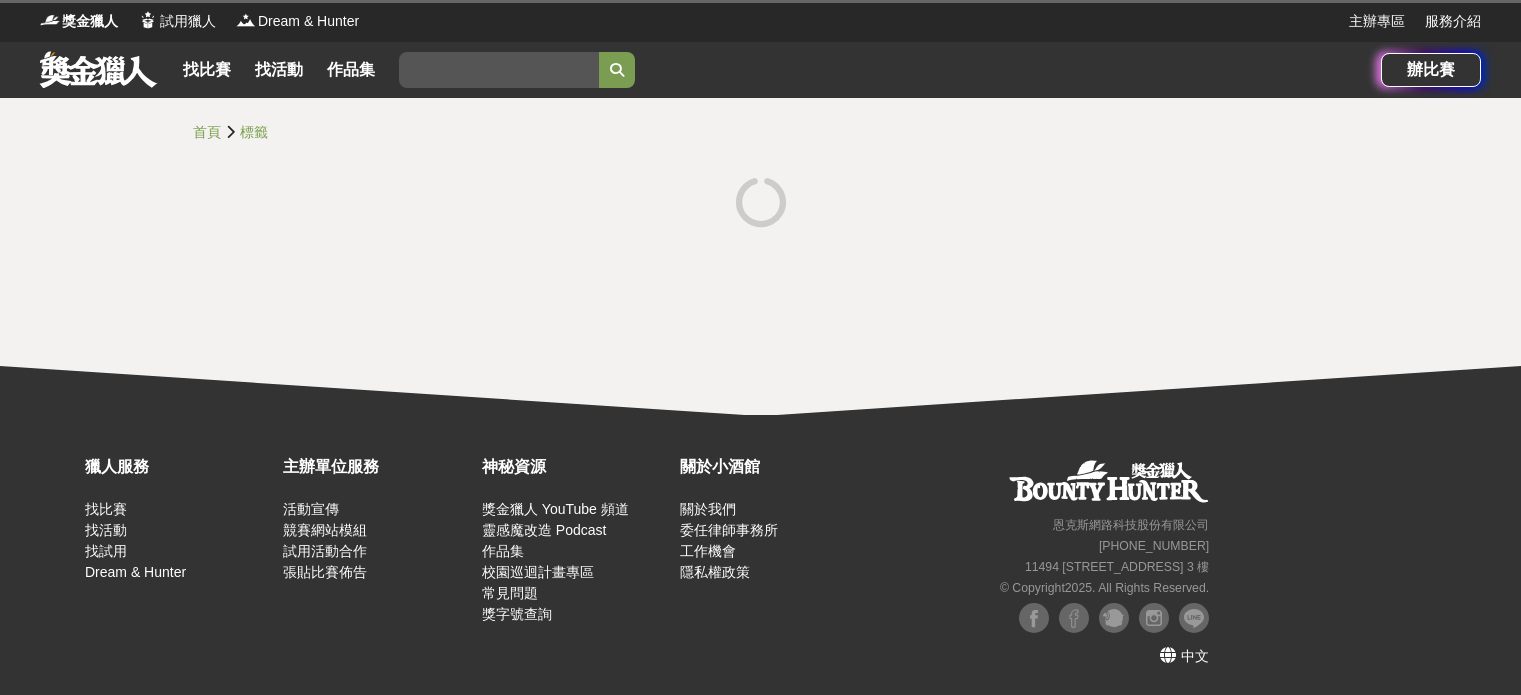 scroll, scrollTop: 0, scrollLeft: 0, axis: both 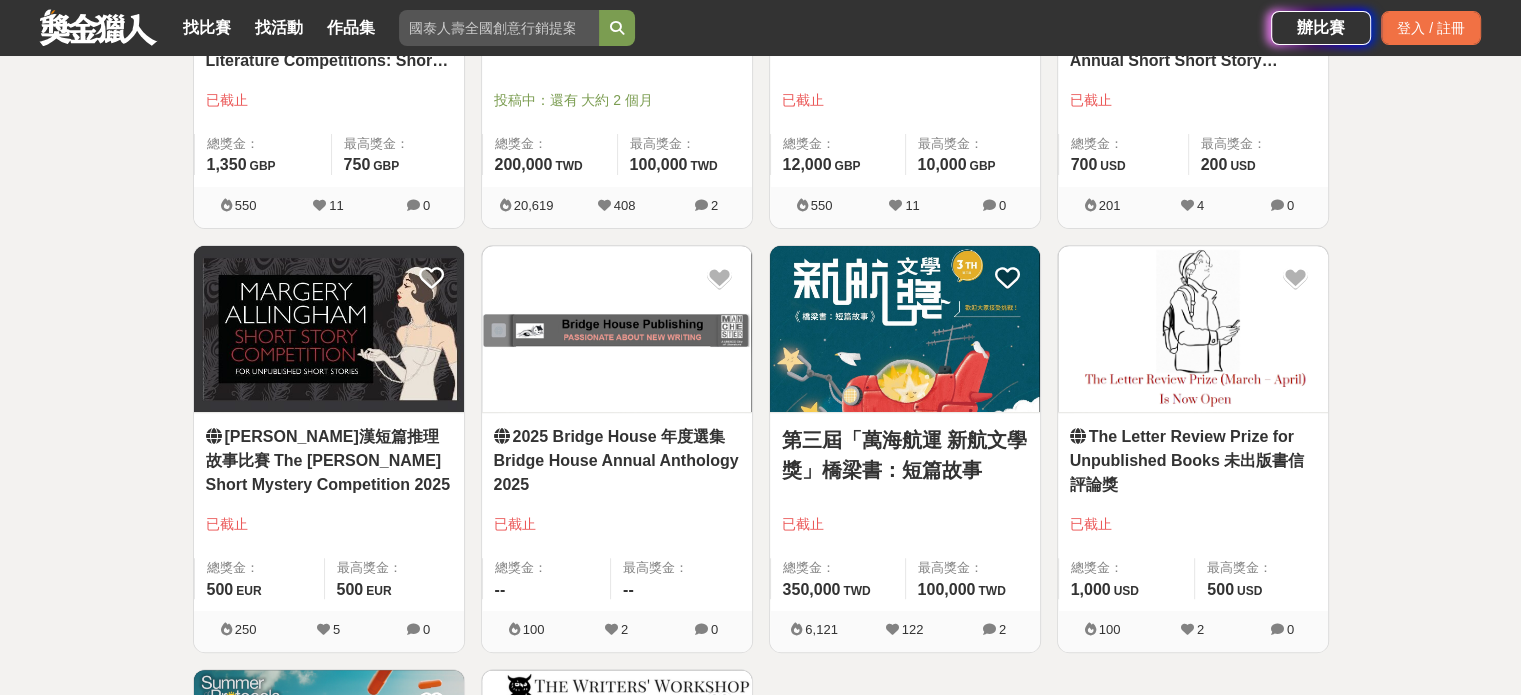 click on "瑪潔麗·艾琳漢短篇推理故事比賽 The Margery Allingham Short Mystery Competition 2025" at bounding box center [329, 461] 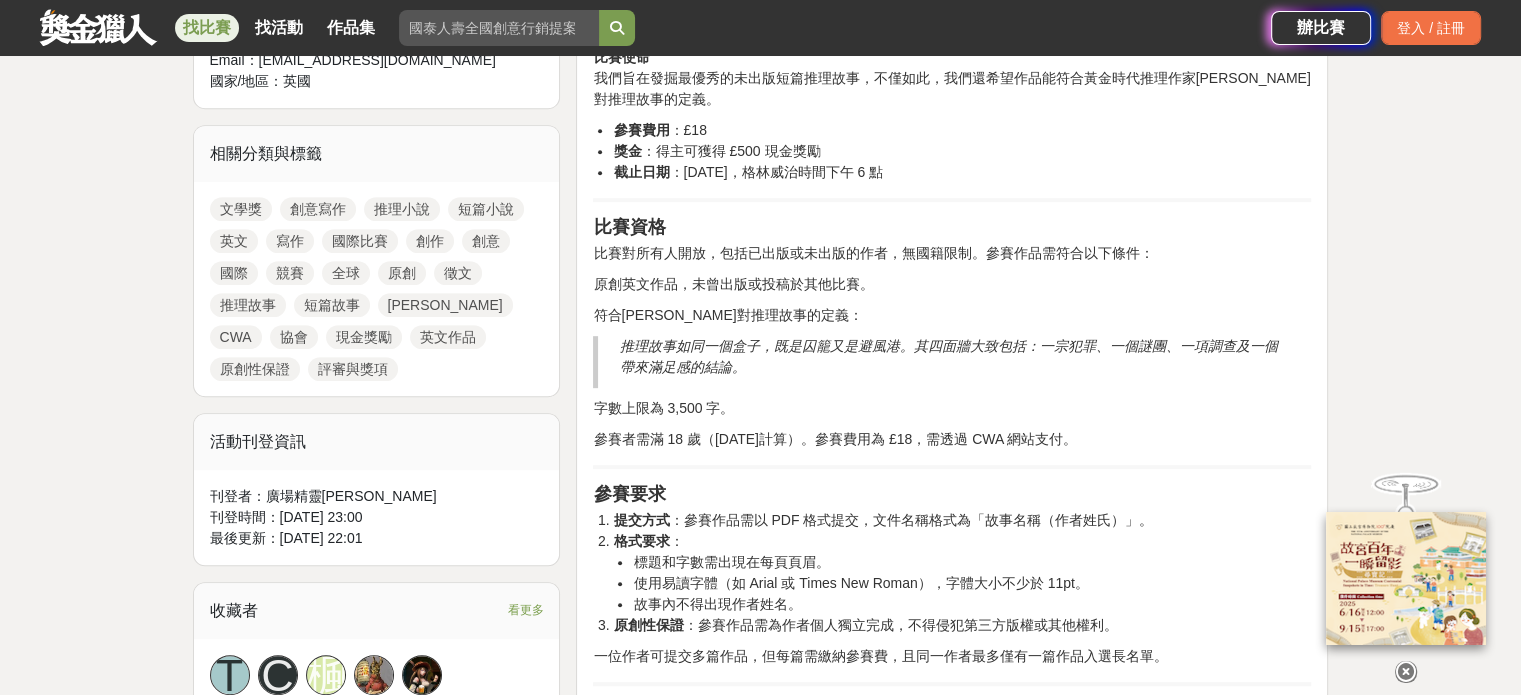 scroll, scrollTop: 900, scrollLeft: 0, axis: vertical 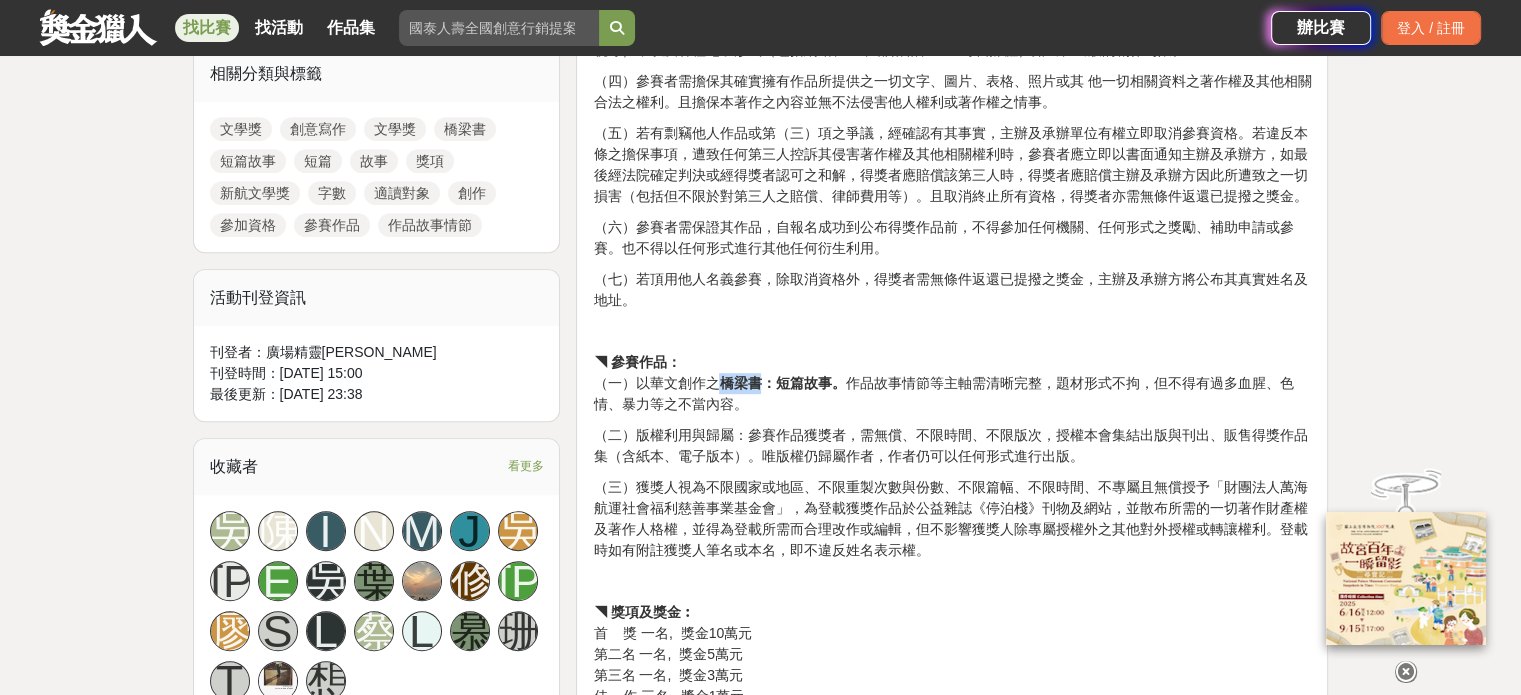 drag, startPoint x: 721, startPoint y: 386, endPoint x: 763, endPoint y: 387, distance: 42.0119 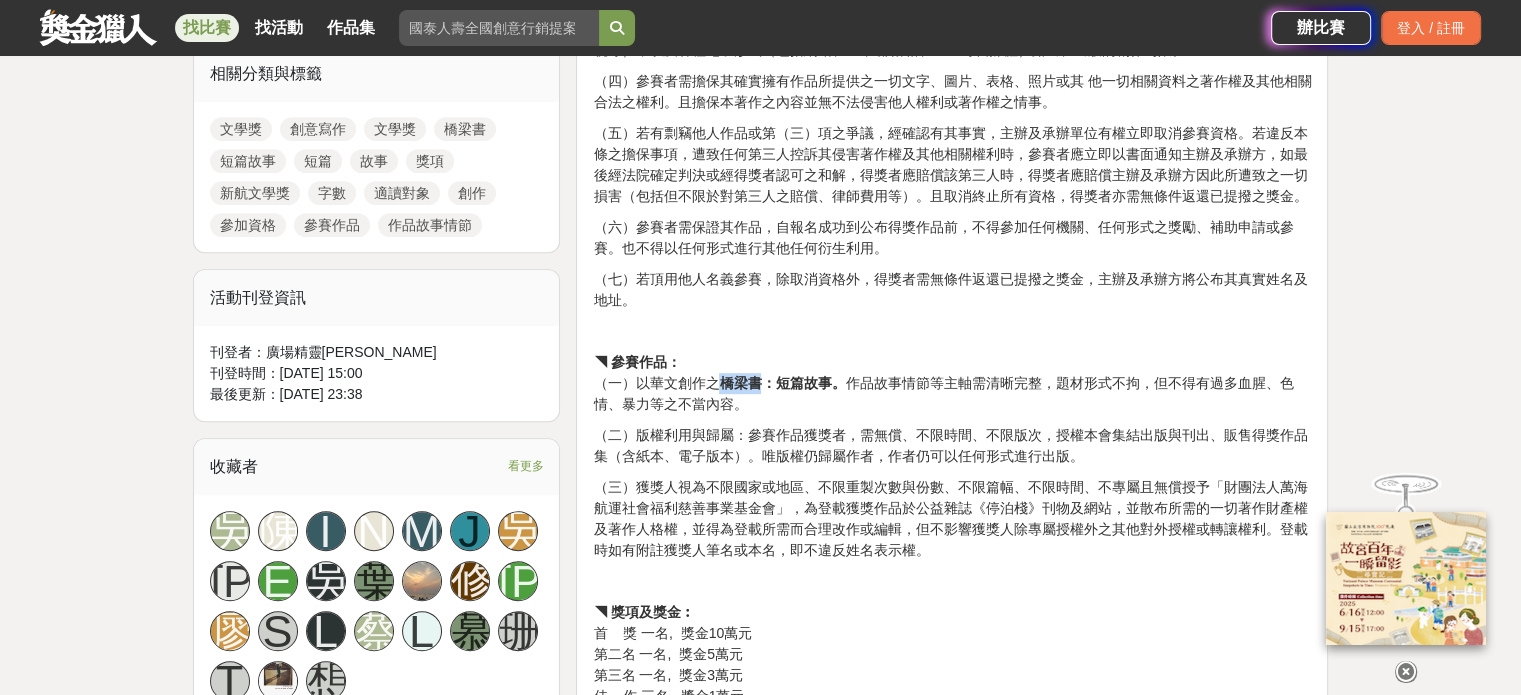 click on "橋梁書：短篇故事。" at bounding box center (782, 383) 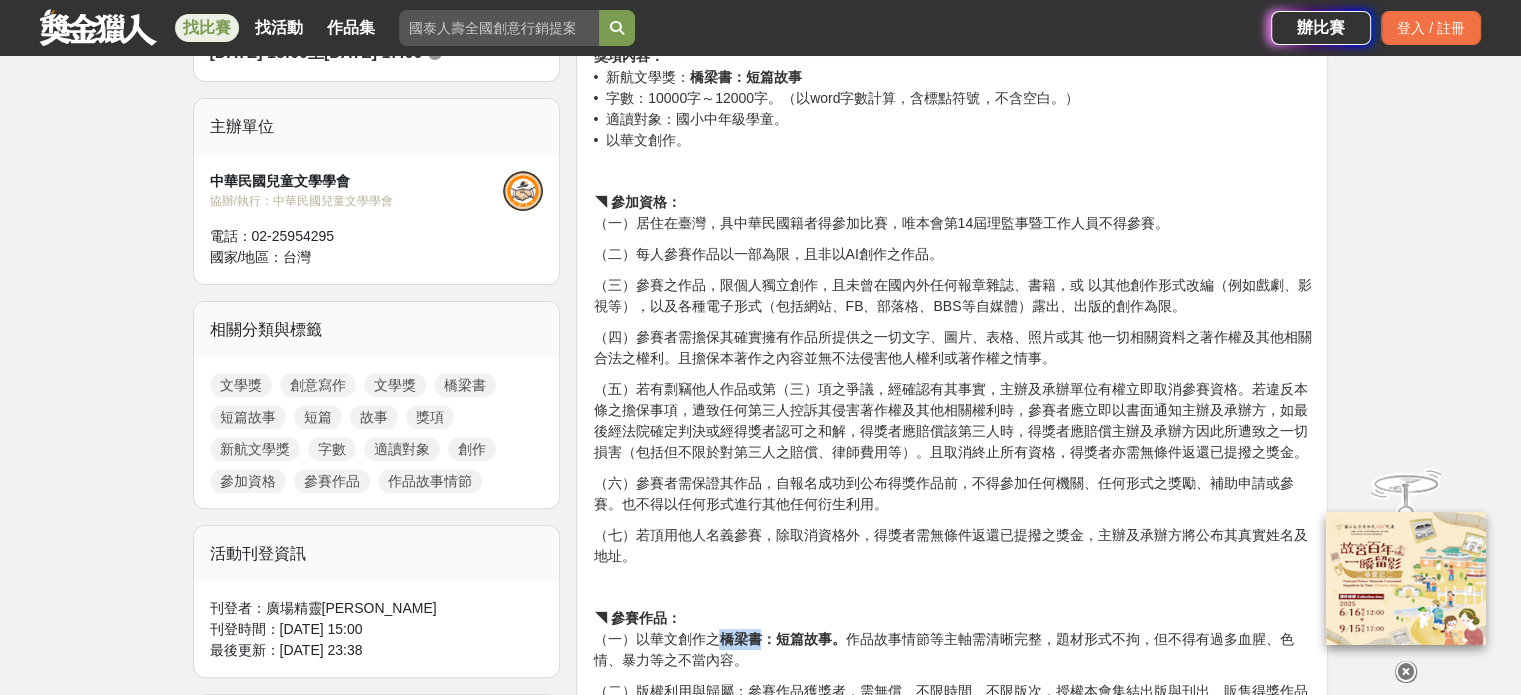 scroll, scrollTop: 800, scrollLeft: 0, axis: vertical 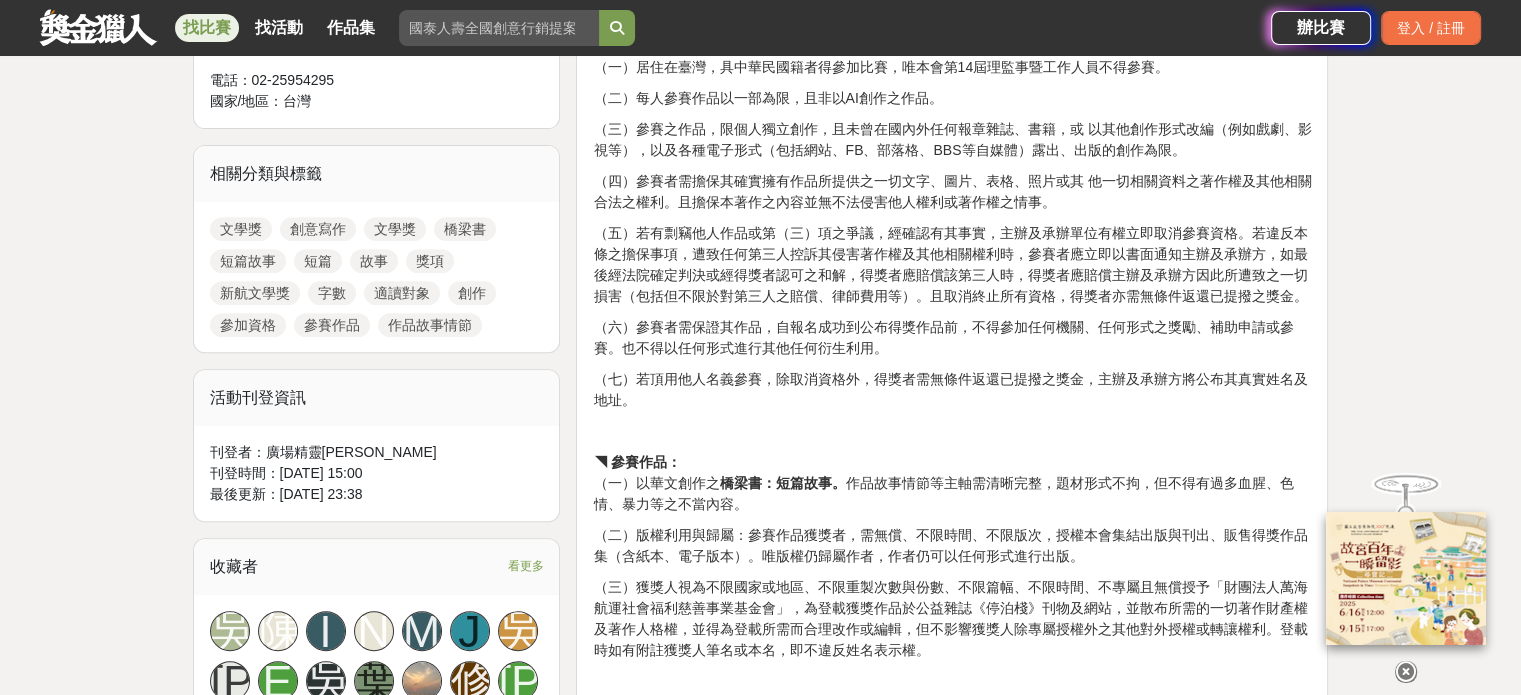 click on "◥ 參賽作品：" at bounding box center [637, 462] 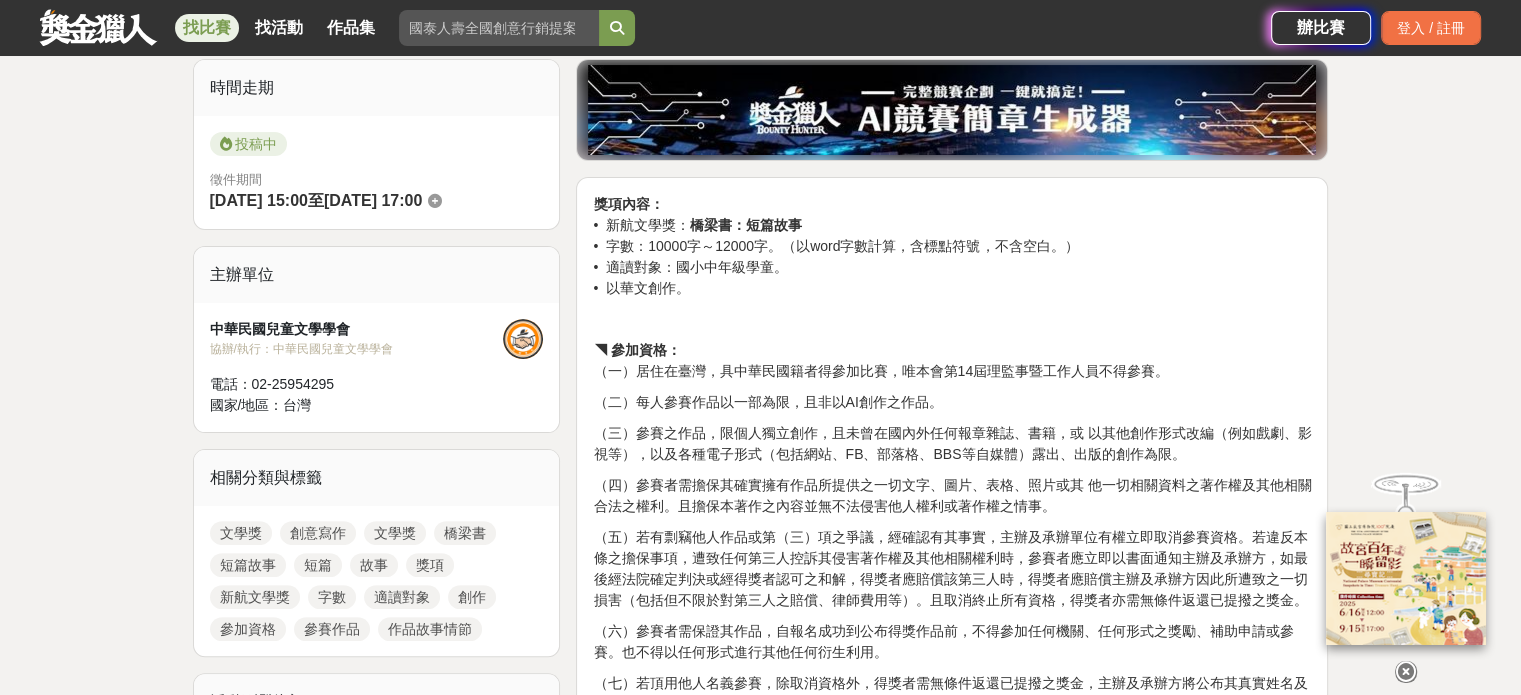 scroll, scrollTop: 500, scrollLeft: 0, axis: vertical 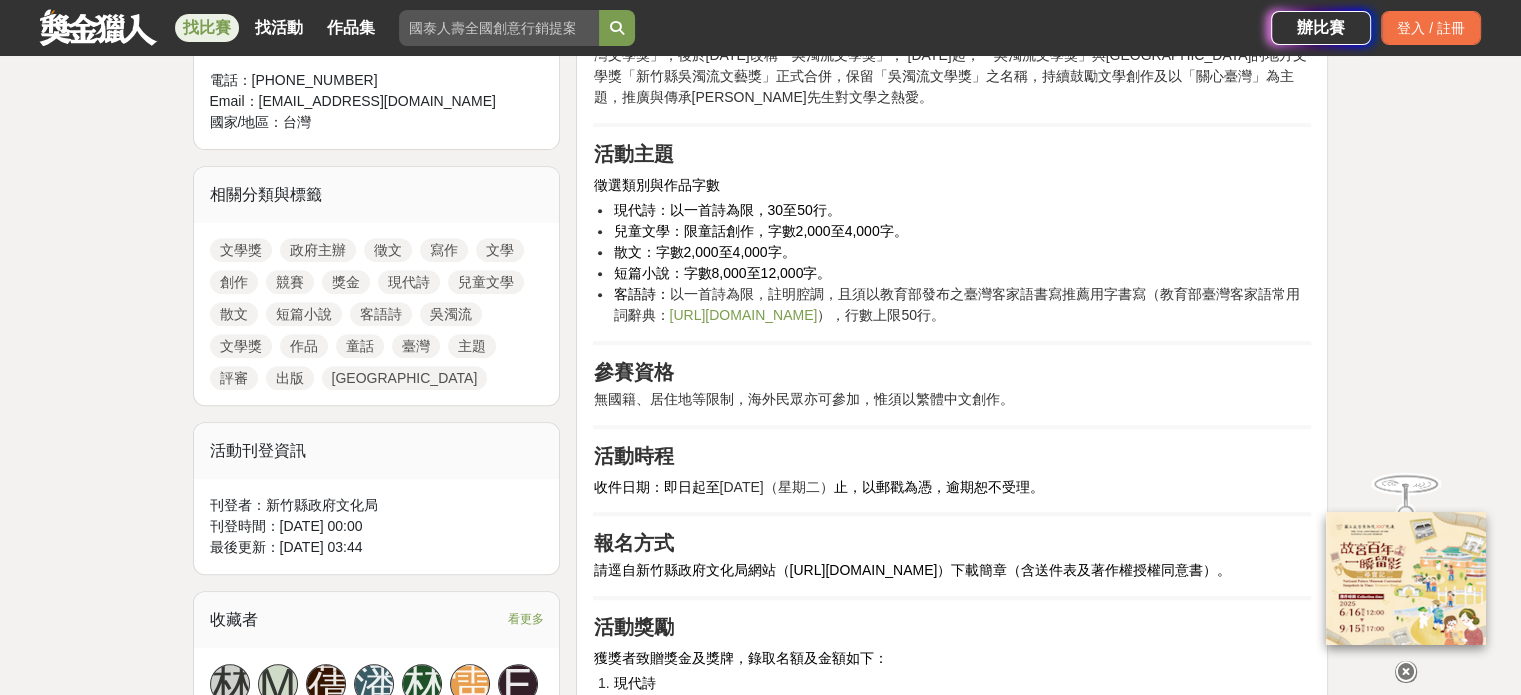 drag, startPoint x: 816, startPoint y: 261, endPoint x: 816, endPoint y: 243, distance: 18 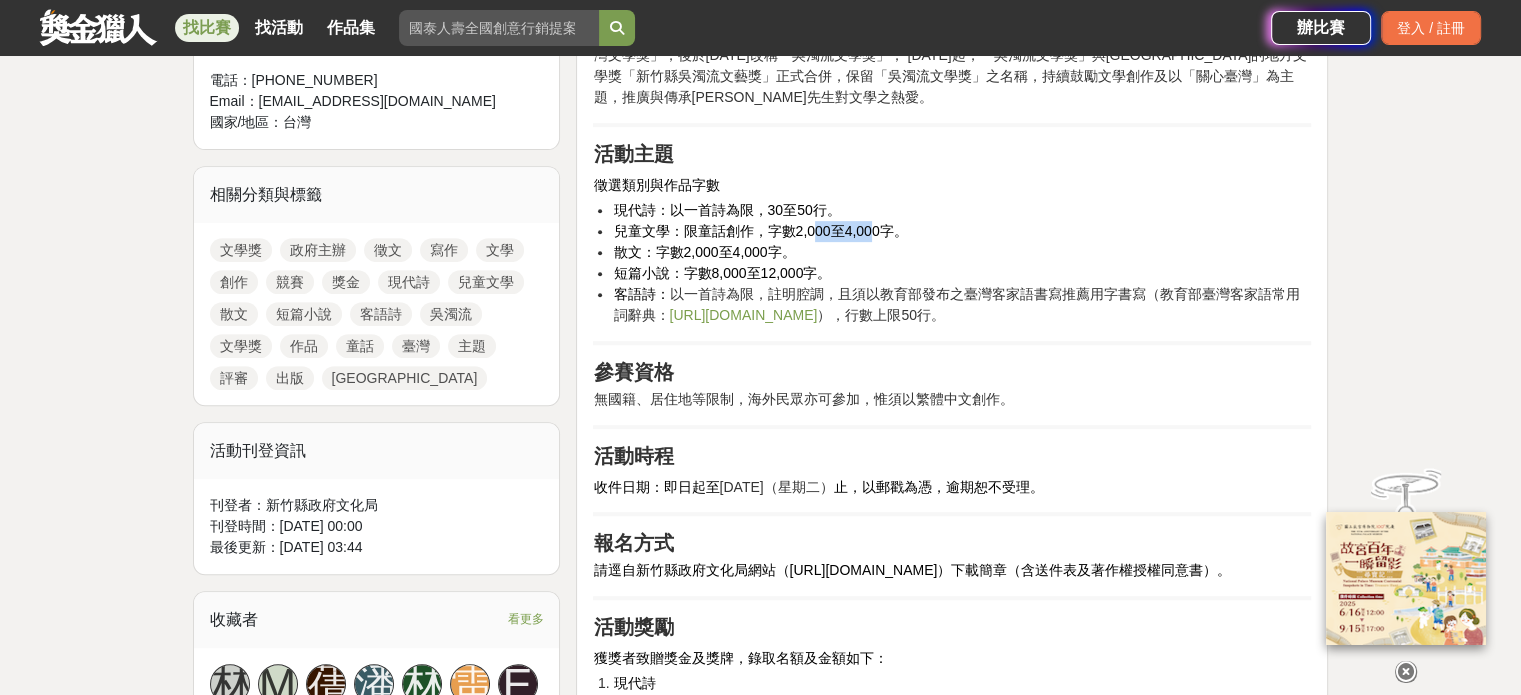 drag, startPoint x: 816, startPoint y: 243, endPoint x: 872, endPoint y: 255, distance: 57.271286 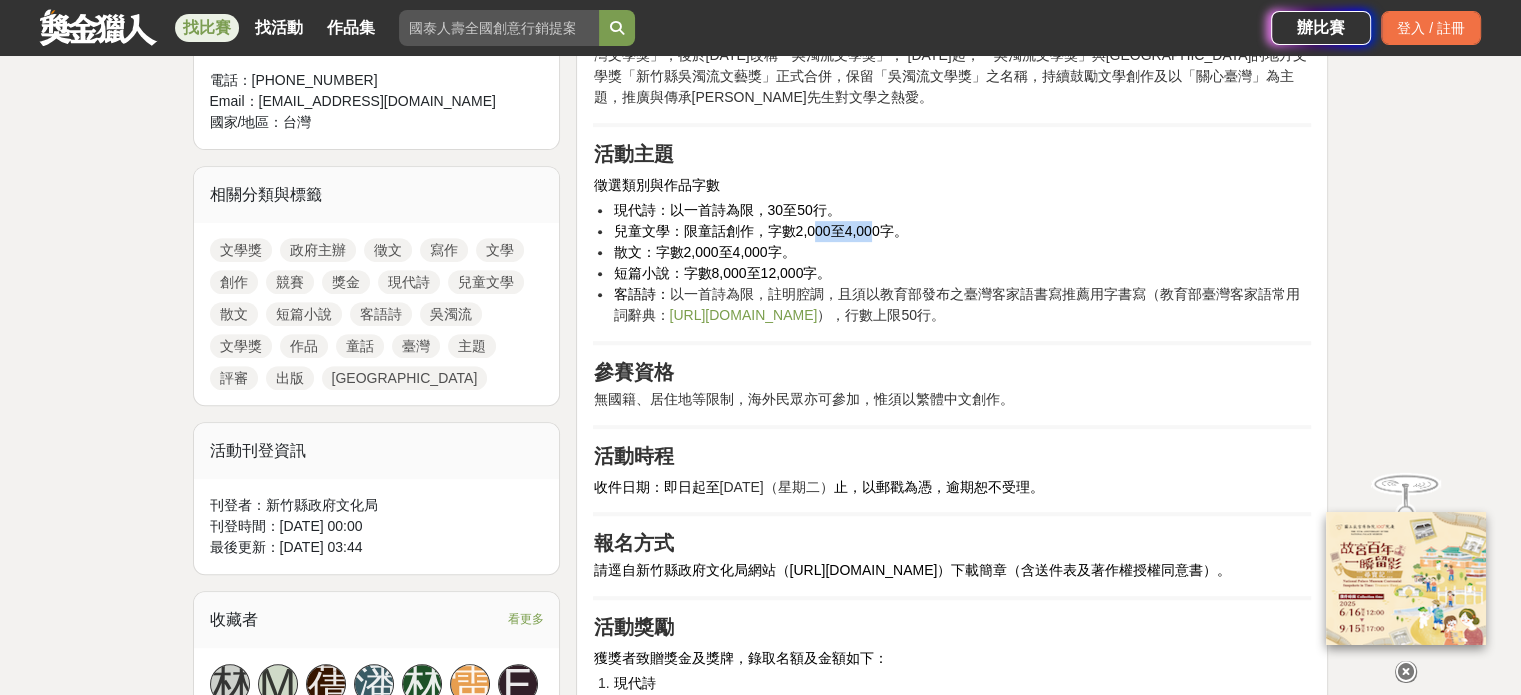 click on "兒童文學：限童話創作，字數2,000至4,000字。" at bounding box center [760, 231] 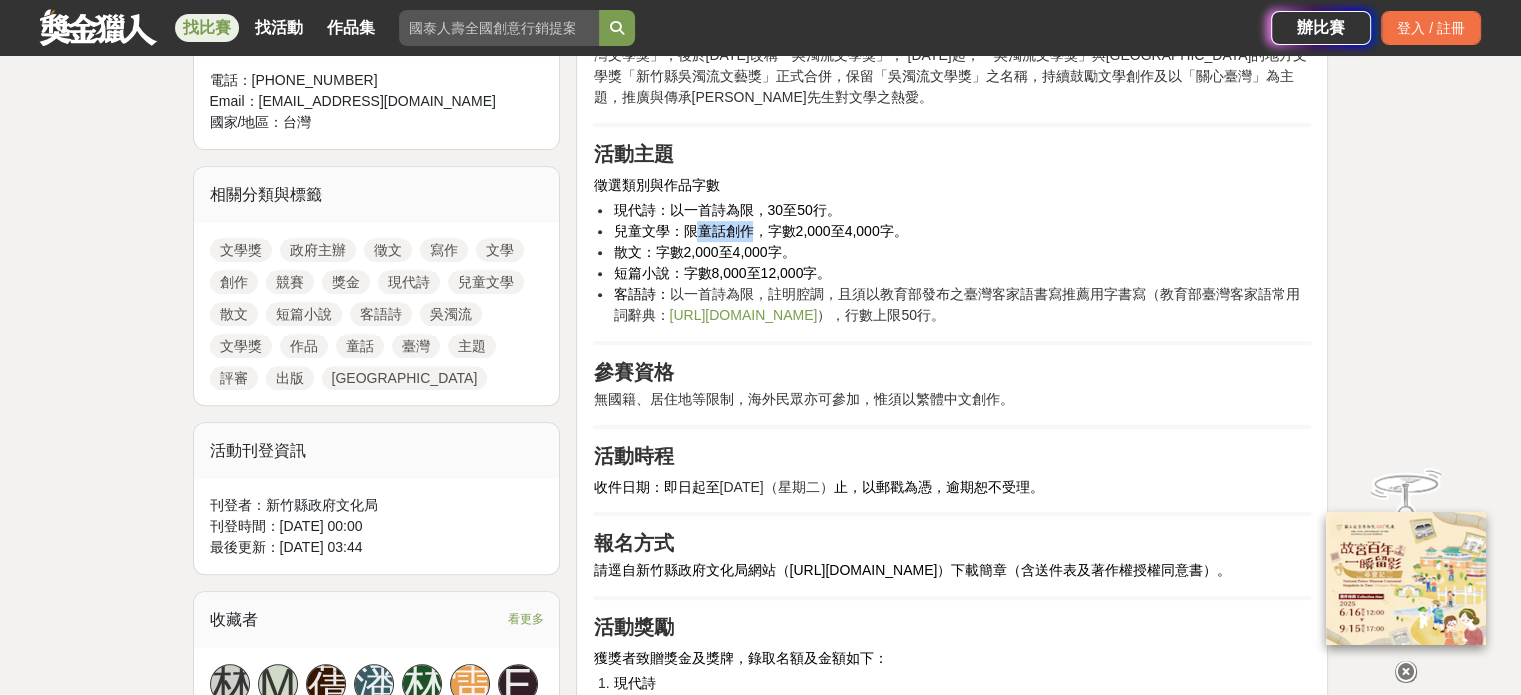 drag, startPoint x: 694, startPoint y: 253, endPoint x: 756, endPoint y: 253, distance: 62 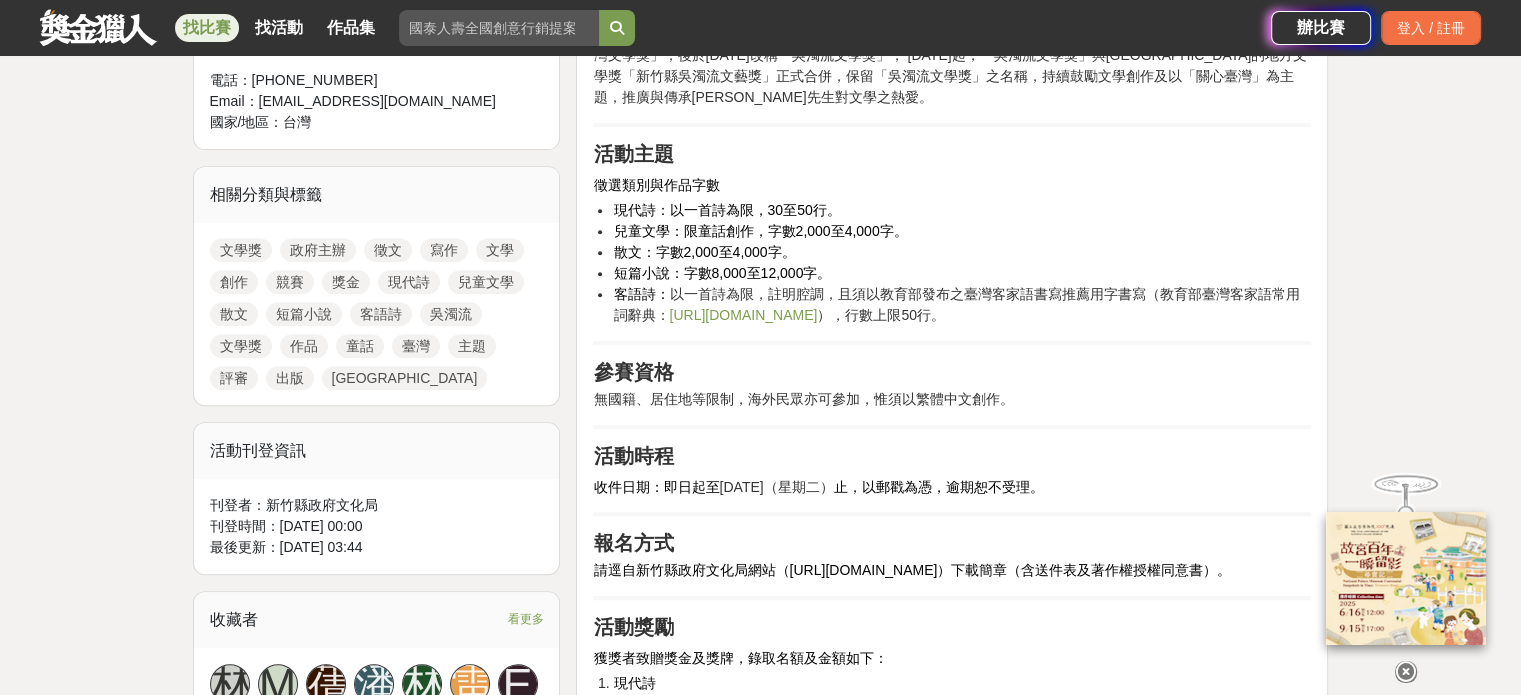 click on "兒童文學：限童話創作，字數2,000至4,000字。" at bounding box center [962, 231] 